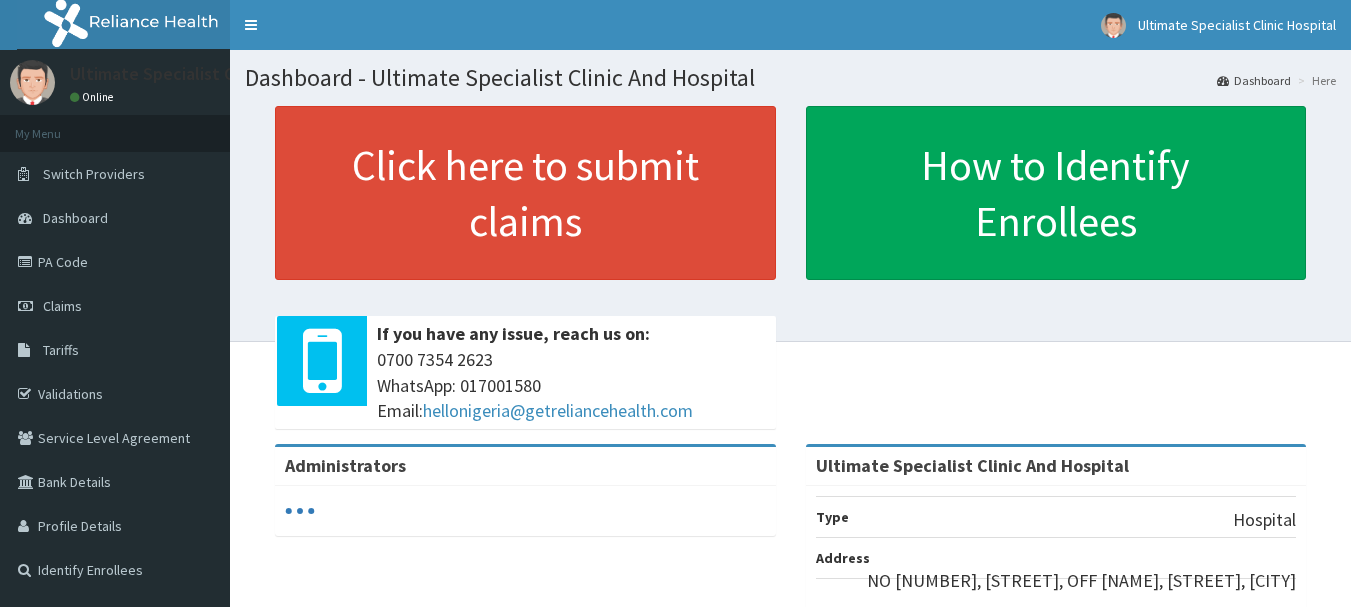 scroll, scrollTop: 0, scrollLeft: 0, axis: both 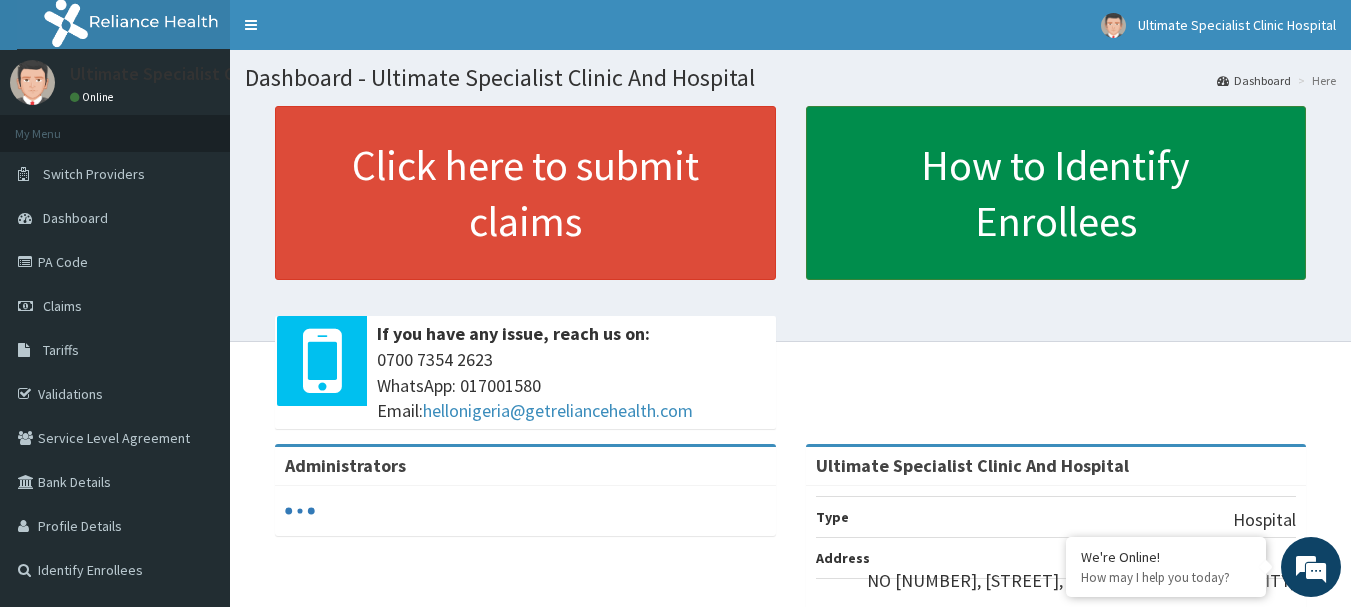 click on "How to Identify Enrollees" at bounding box center [1056, 193] 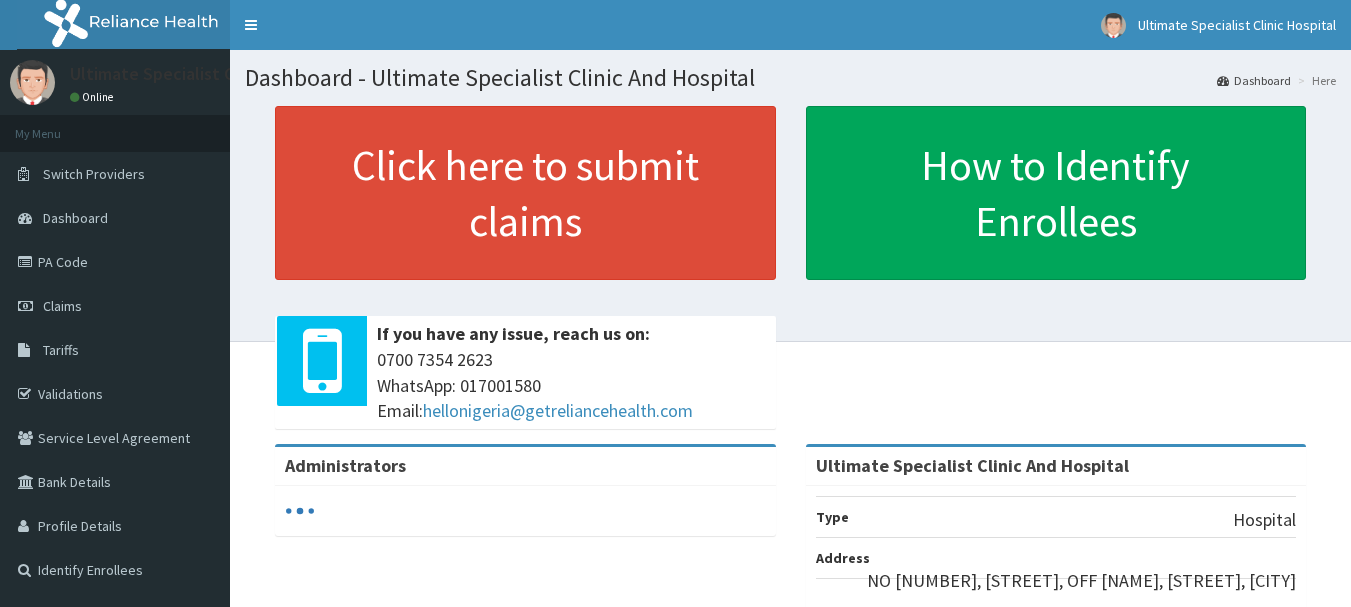 scroll, scrollTop: 0, scrollLeft: 0, axis: both 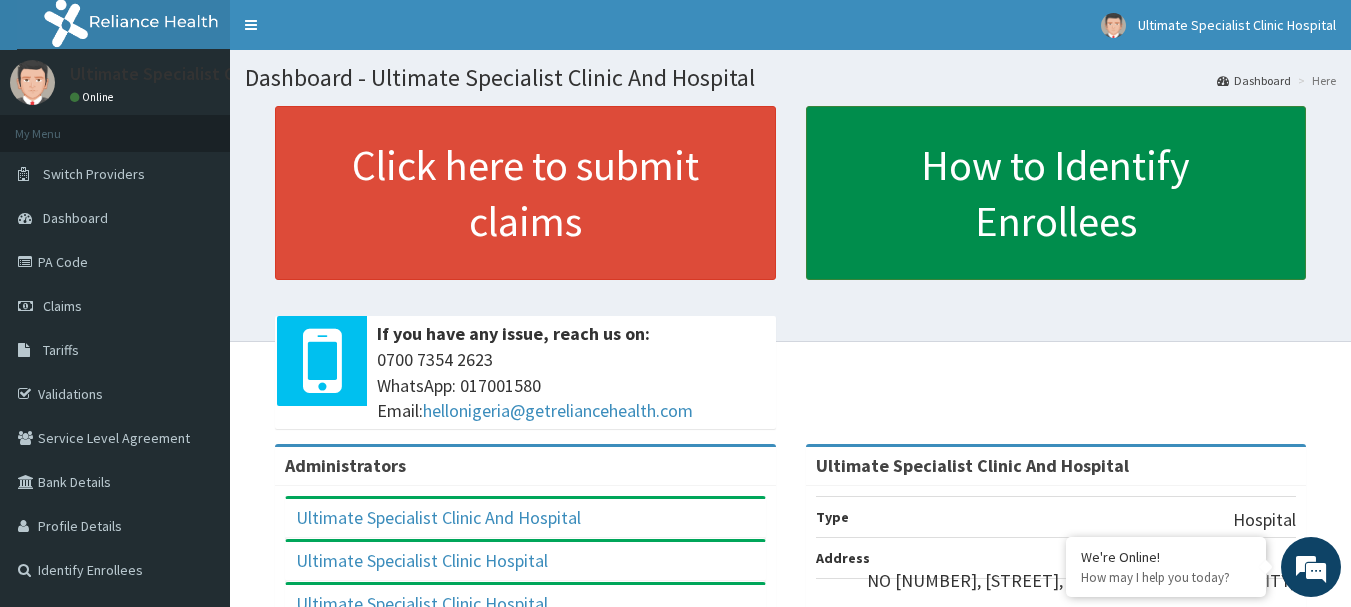 click on "How to Identify Enrollees" at bounding box center (1056, 193) 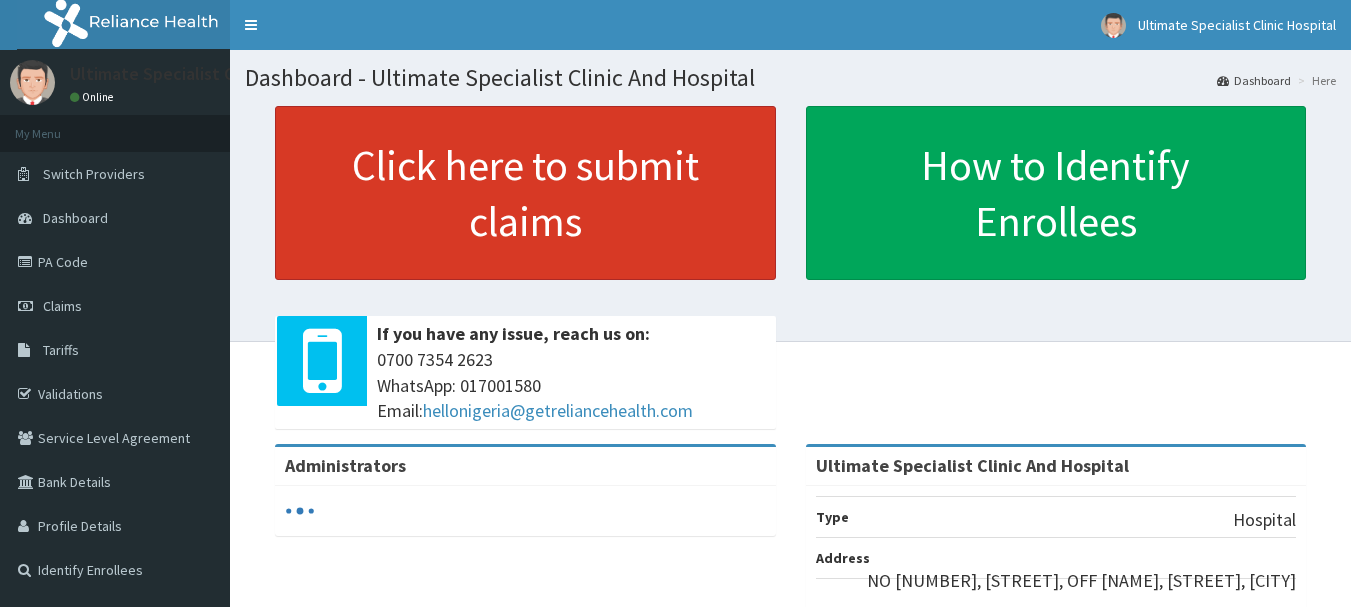 scroll, scrollTop: 0, scrollLeft: 0, axis: both 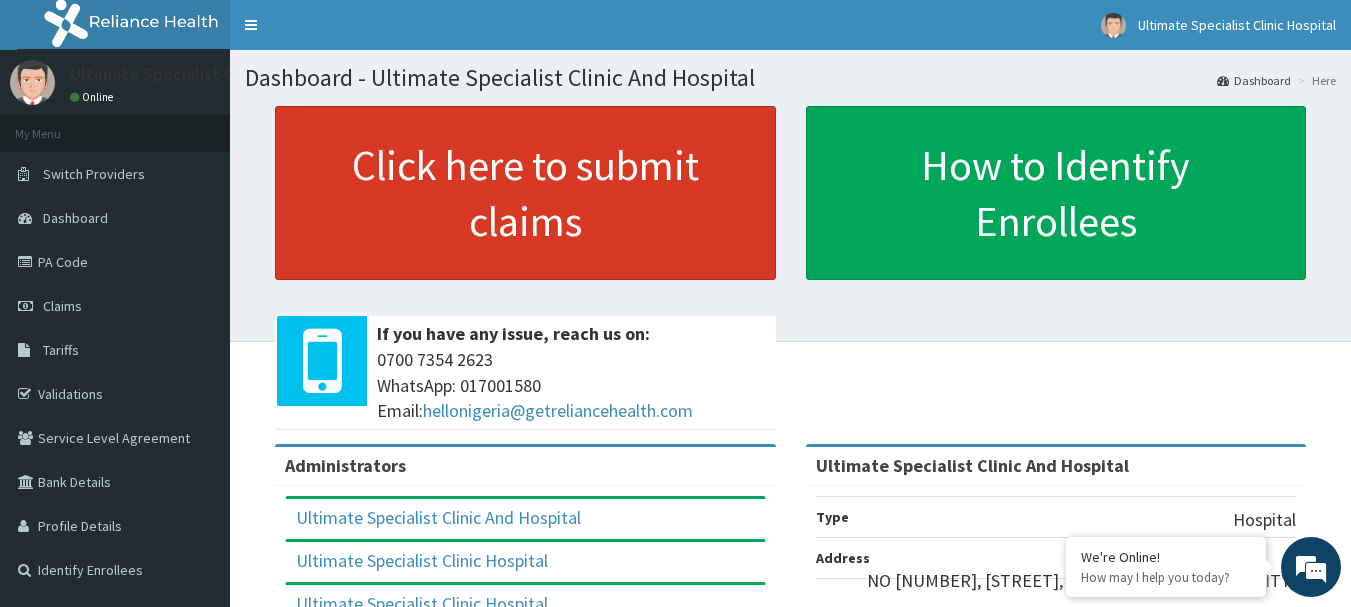 click on "Click here to submit claims" at bounding box center (525, 193) 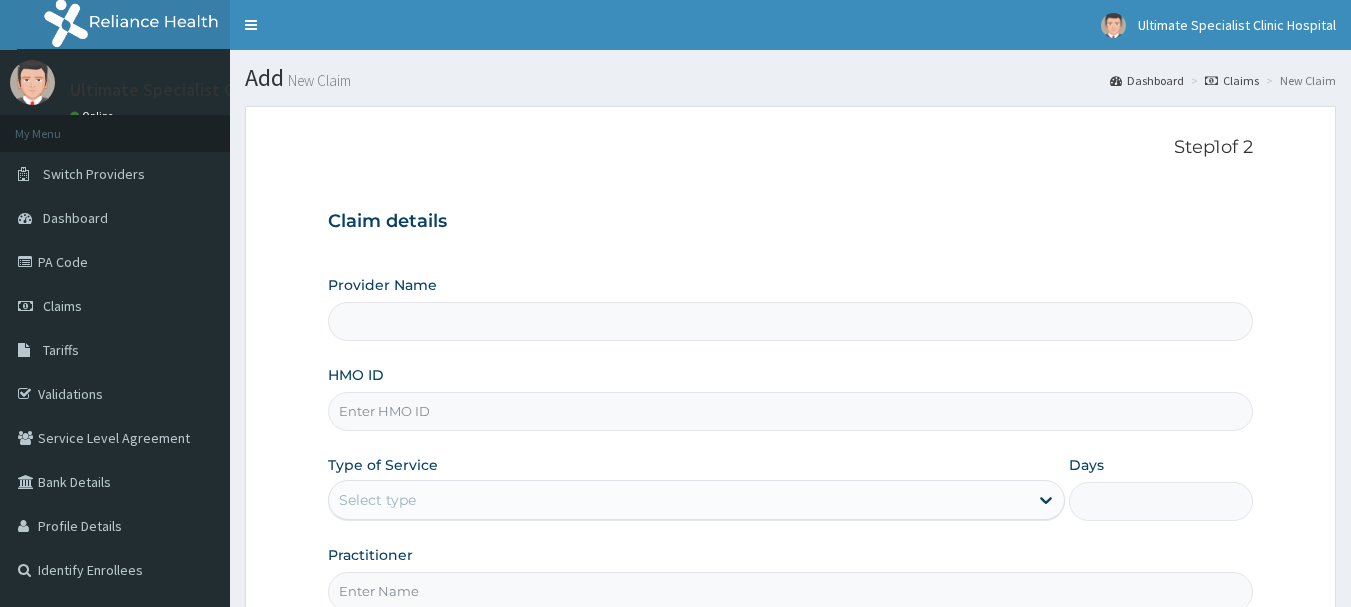 scroll, scrollTop: 0, scrollLeft: 0, axis: both 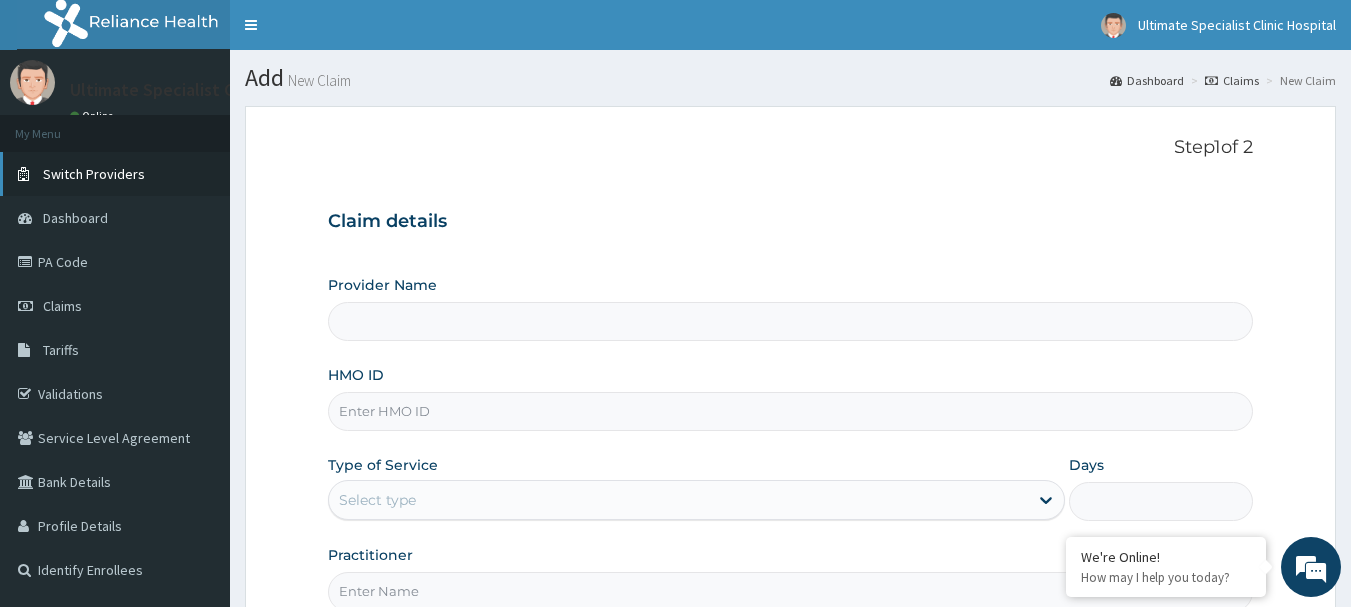 type on "Ultimate Specialist Clinic And Hospital" 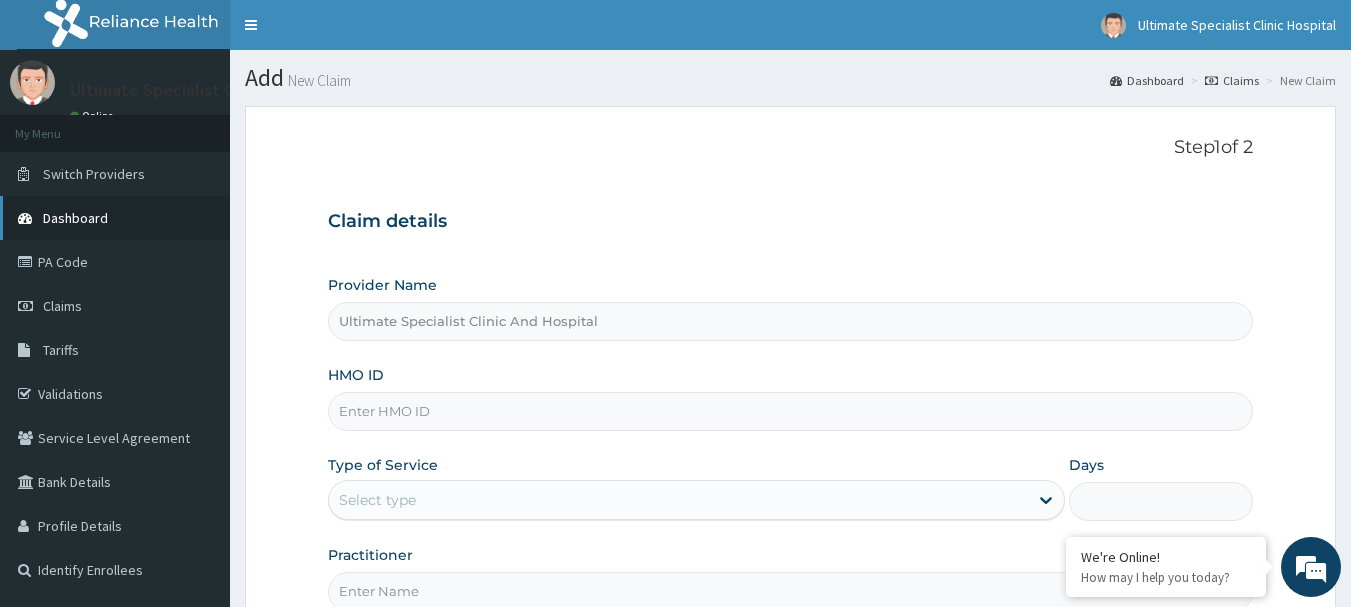 click on "Dashboard" at bounding box center (115, 218) 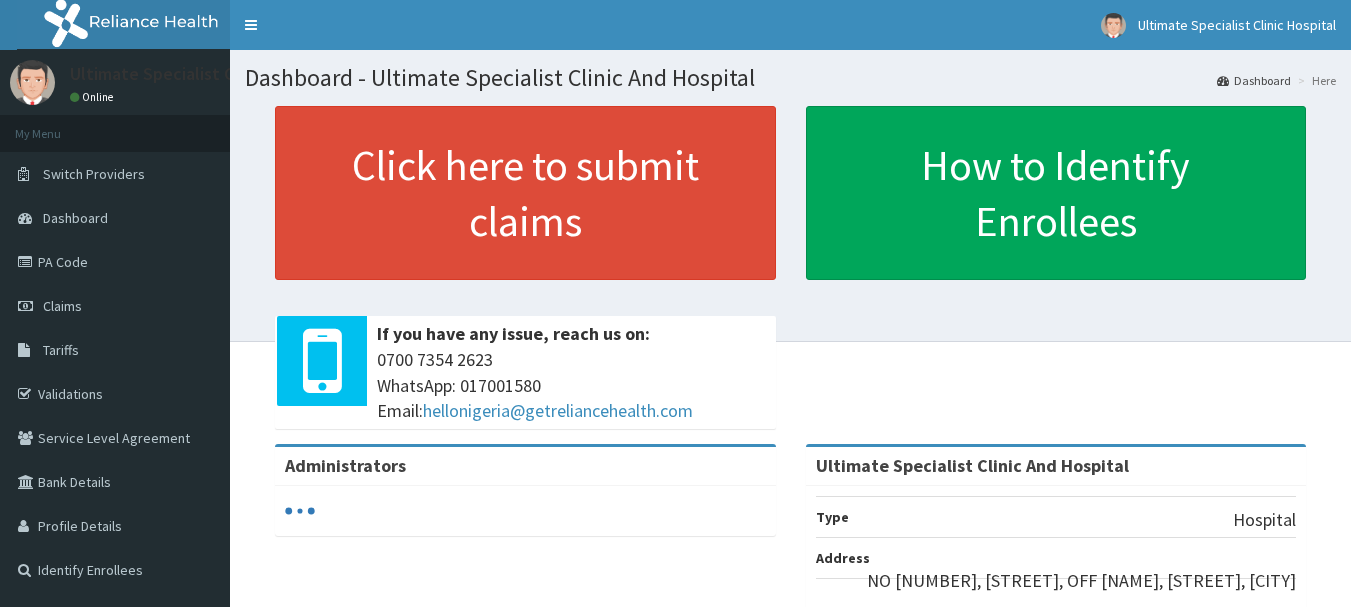 scroll, scrollTop: 0, scrollLeft: 0, axis: both 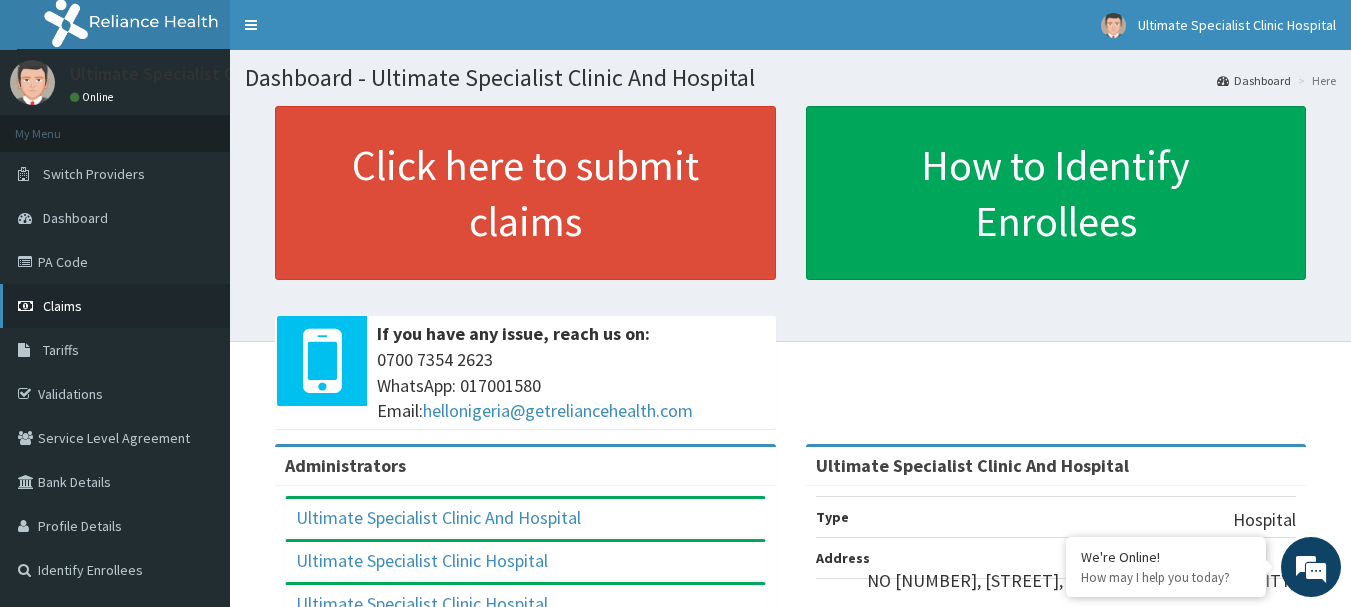 click on "Claims" at bounding box center [115, 306] 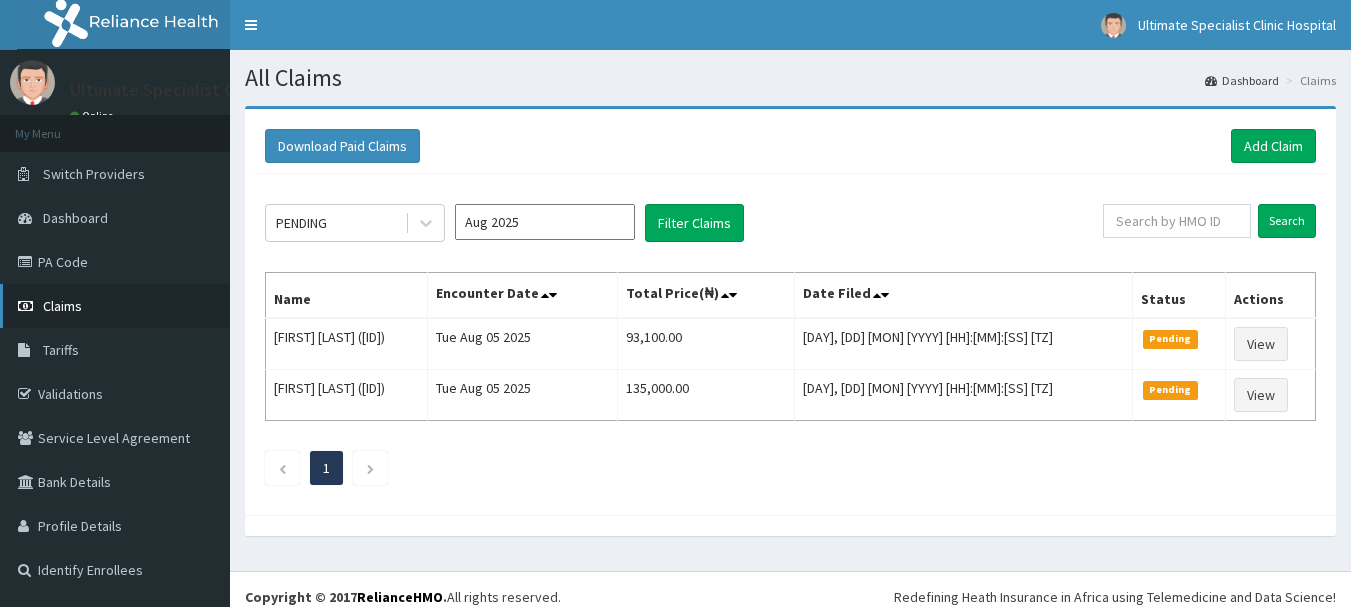 scroll, scrollTop: 0, scrollLeft: 0, axis: both 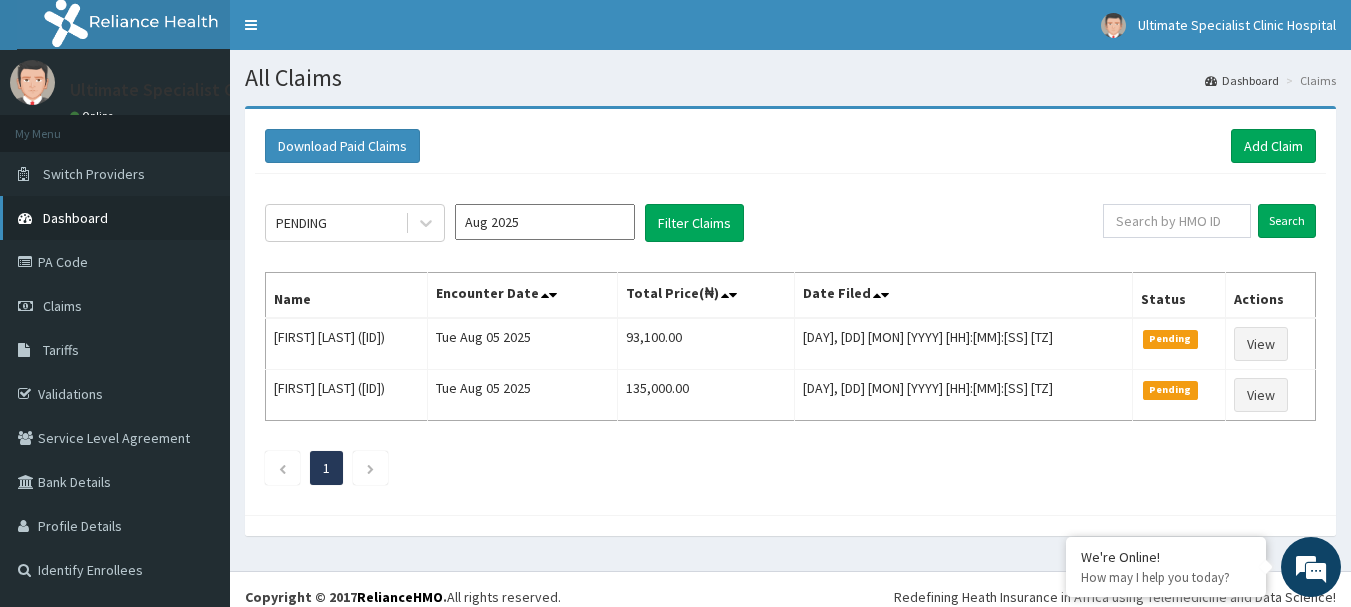 click on "Dashboard" at bounding box center [75, 218] 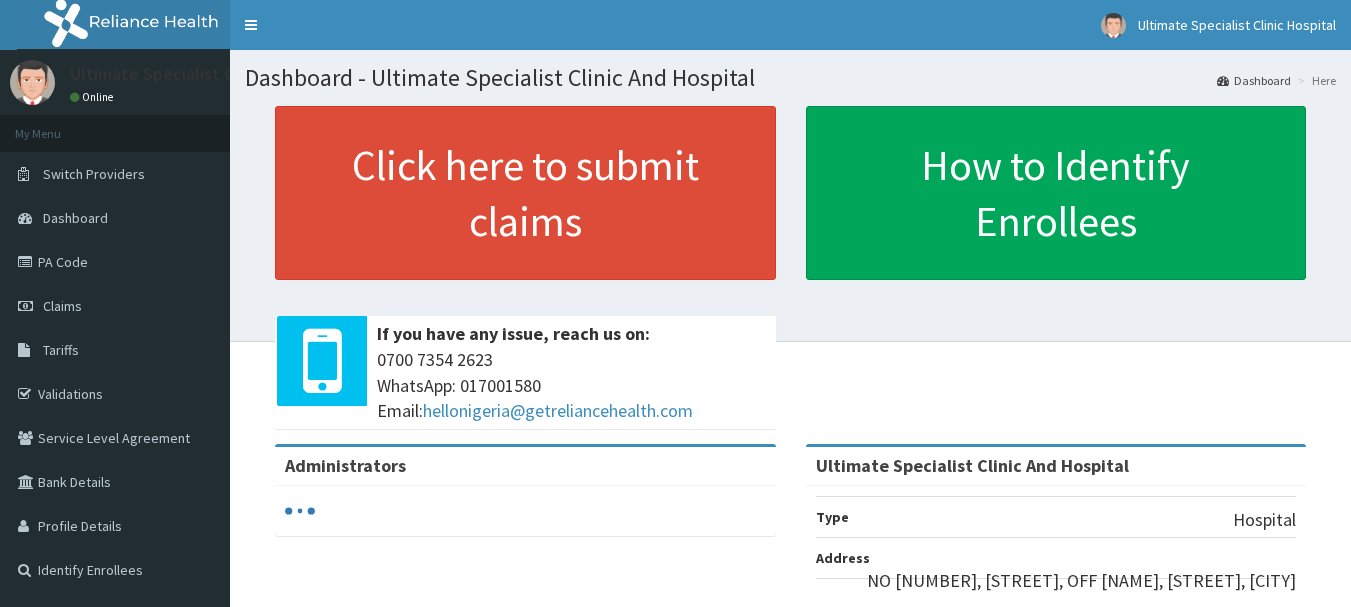 scroll, scrollTop: 0, scrollLeft: 0, axis: both 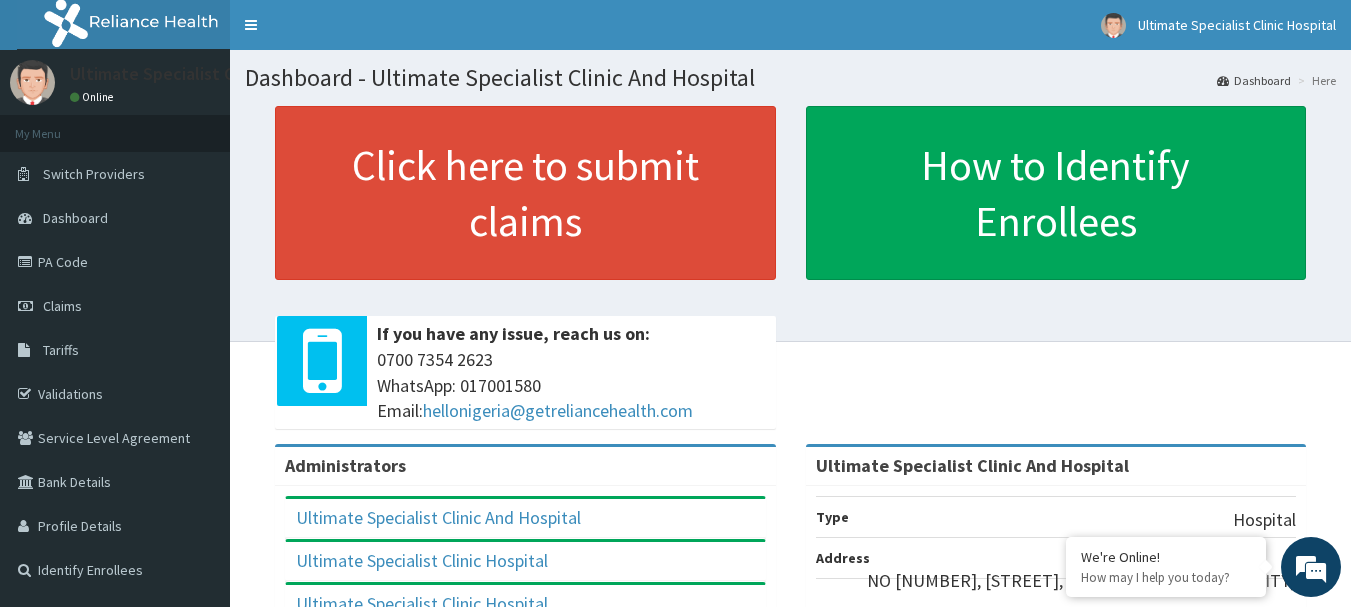 drag, startPoint x: 1350, startPoint y: 254, endPoint x: 1357, endPoint y: 309, distance: 55.443665 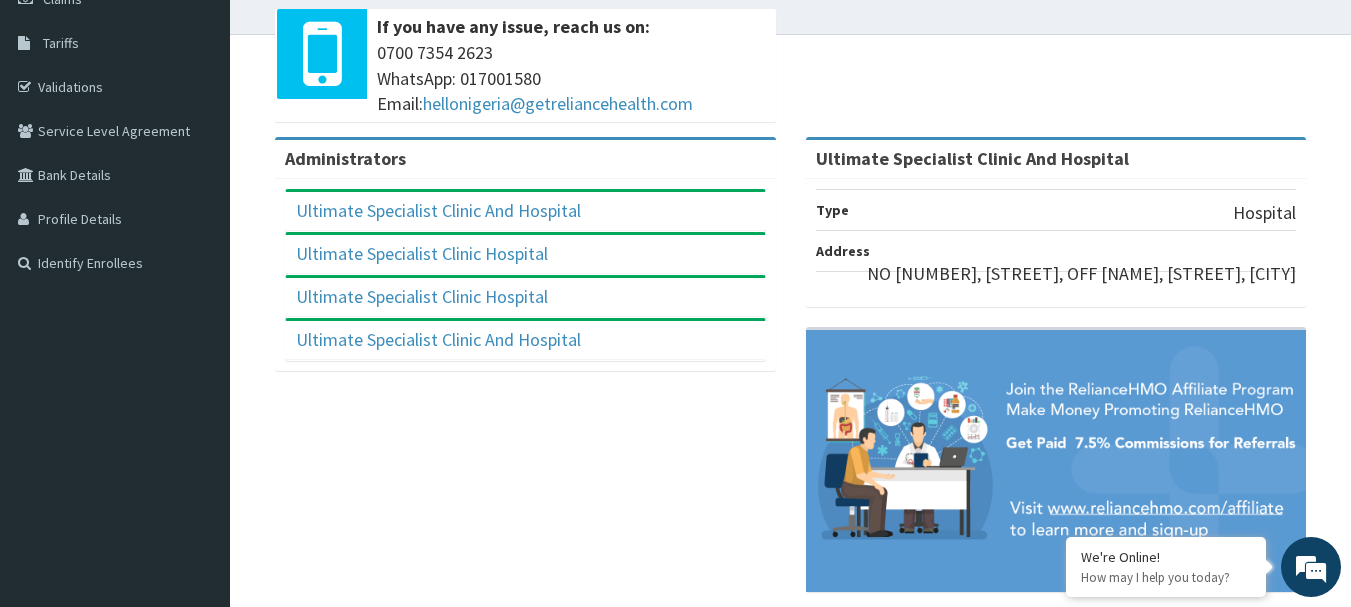 scroll, scrollTop: 302, scrollLeft: 0, axis: vertical 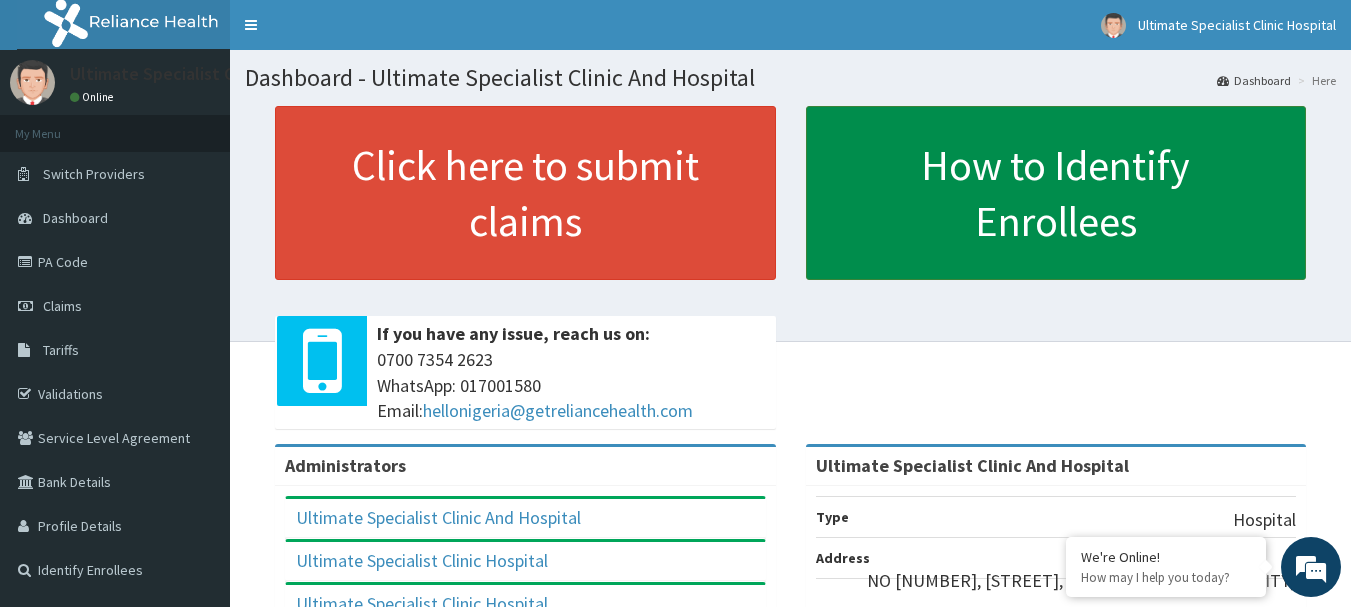 click on "How to Identify Enrollees" at bounding box center [1056, 193] 